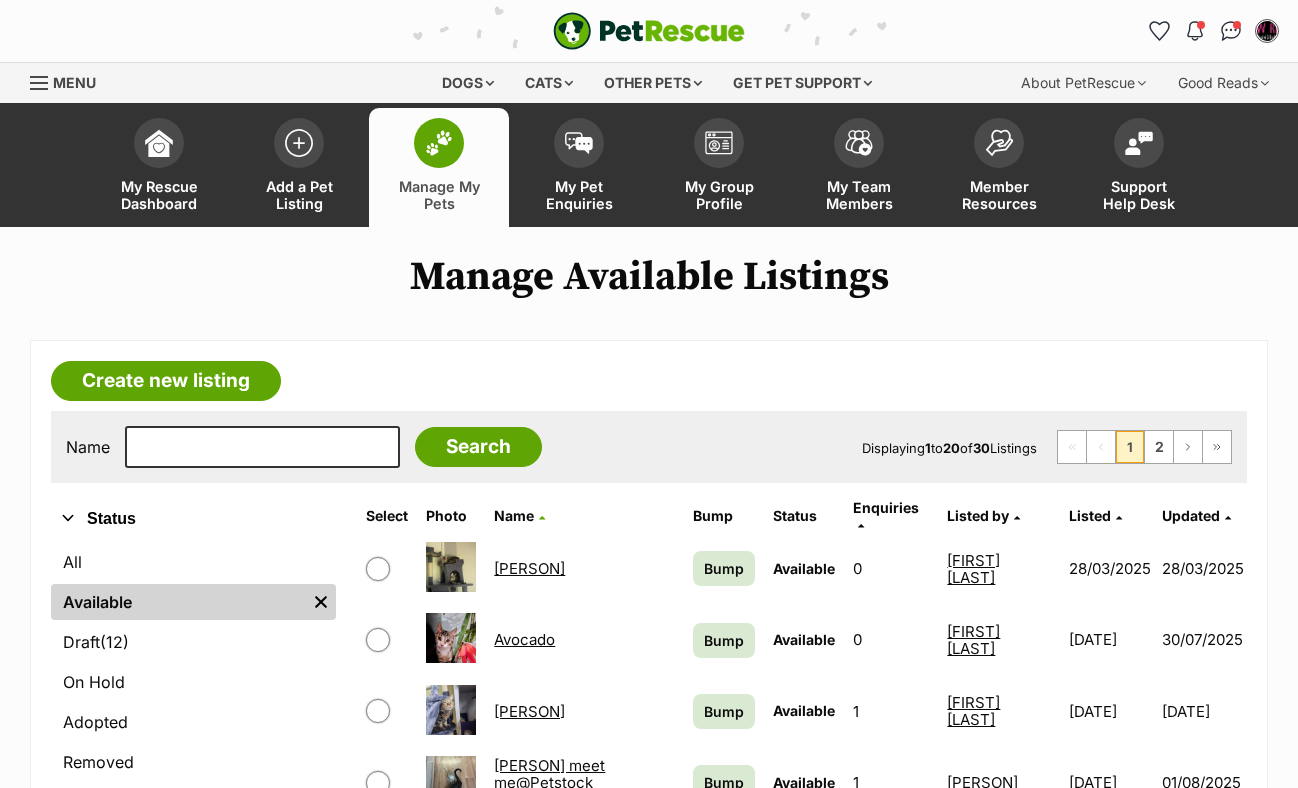 scroll, scrollTop: 0, scrollLeft: 0, axis: both 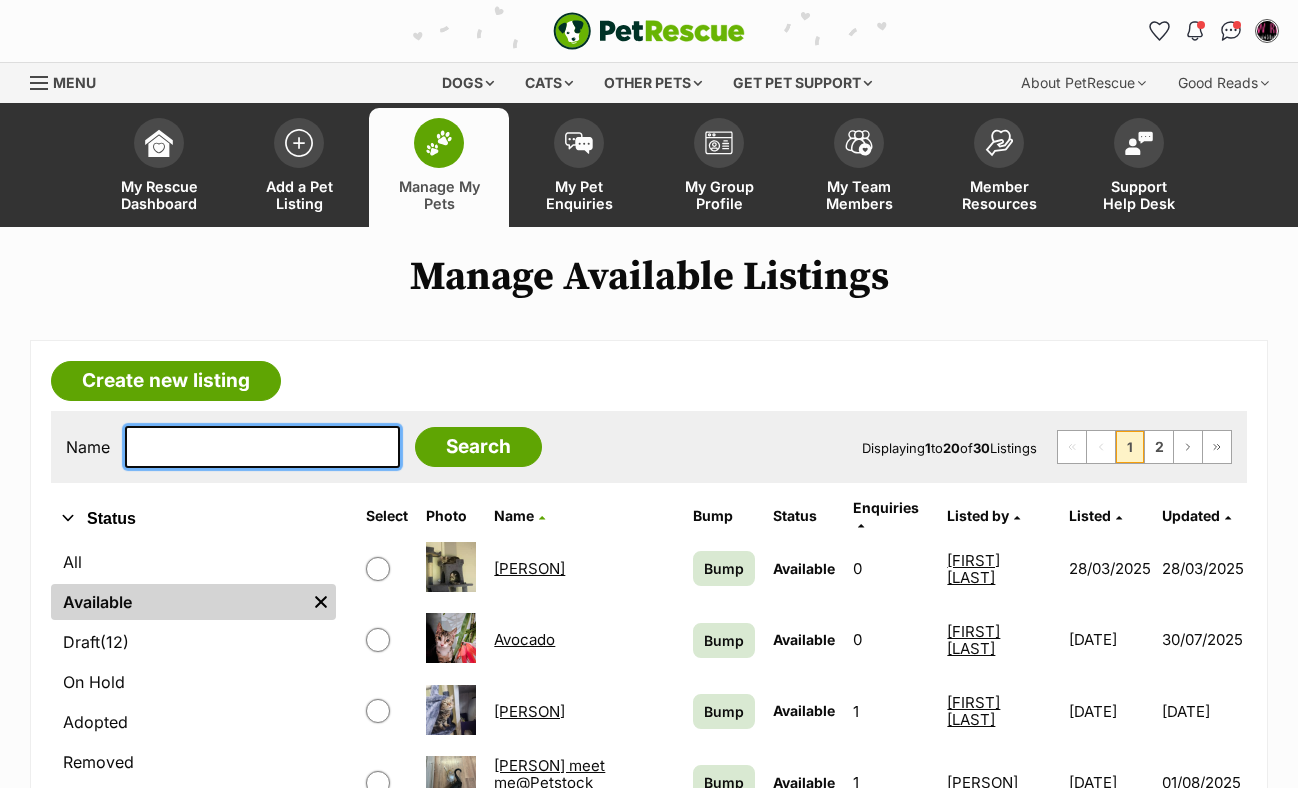 click at bounding box center (262, 447) 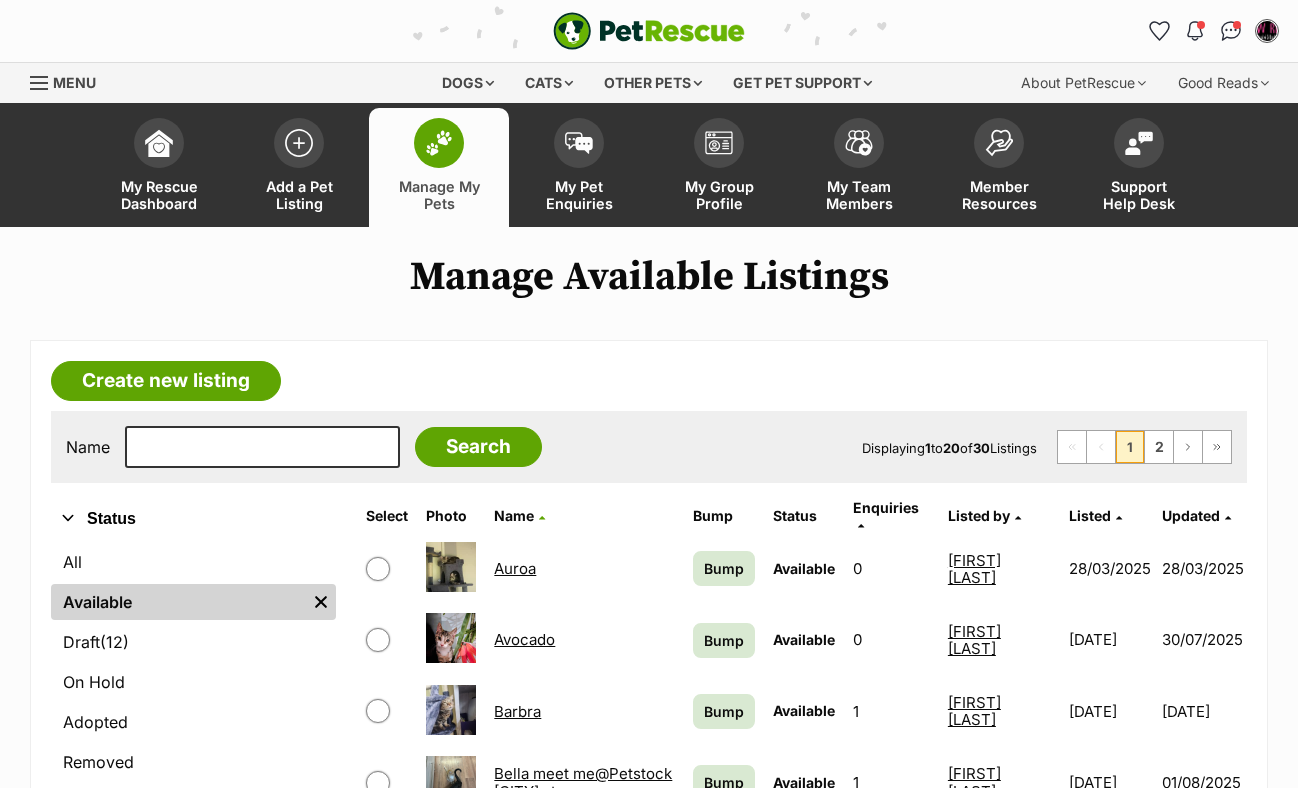 scroll, scrollTop: 0, scrollLeft: 0, axis: both 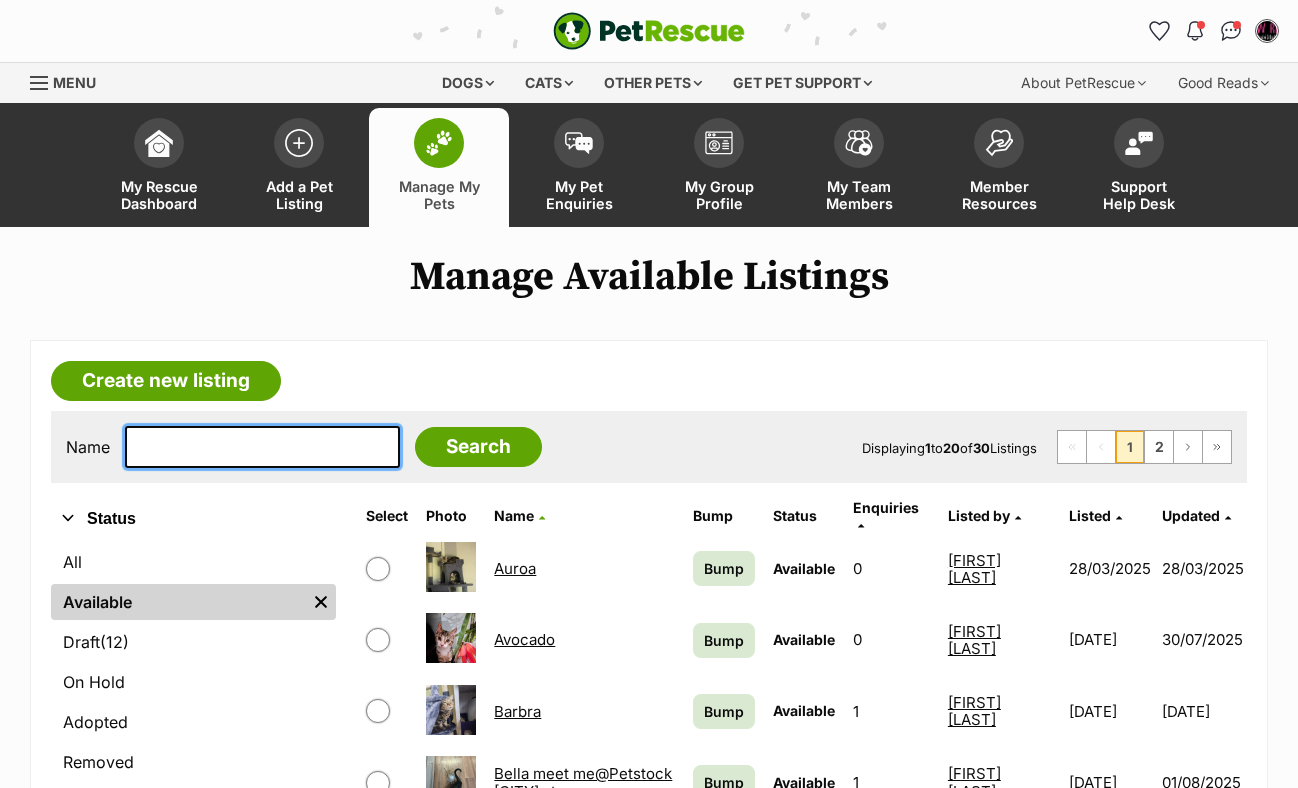 click at bounding box center (262, 447) 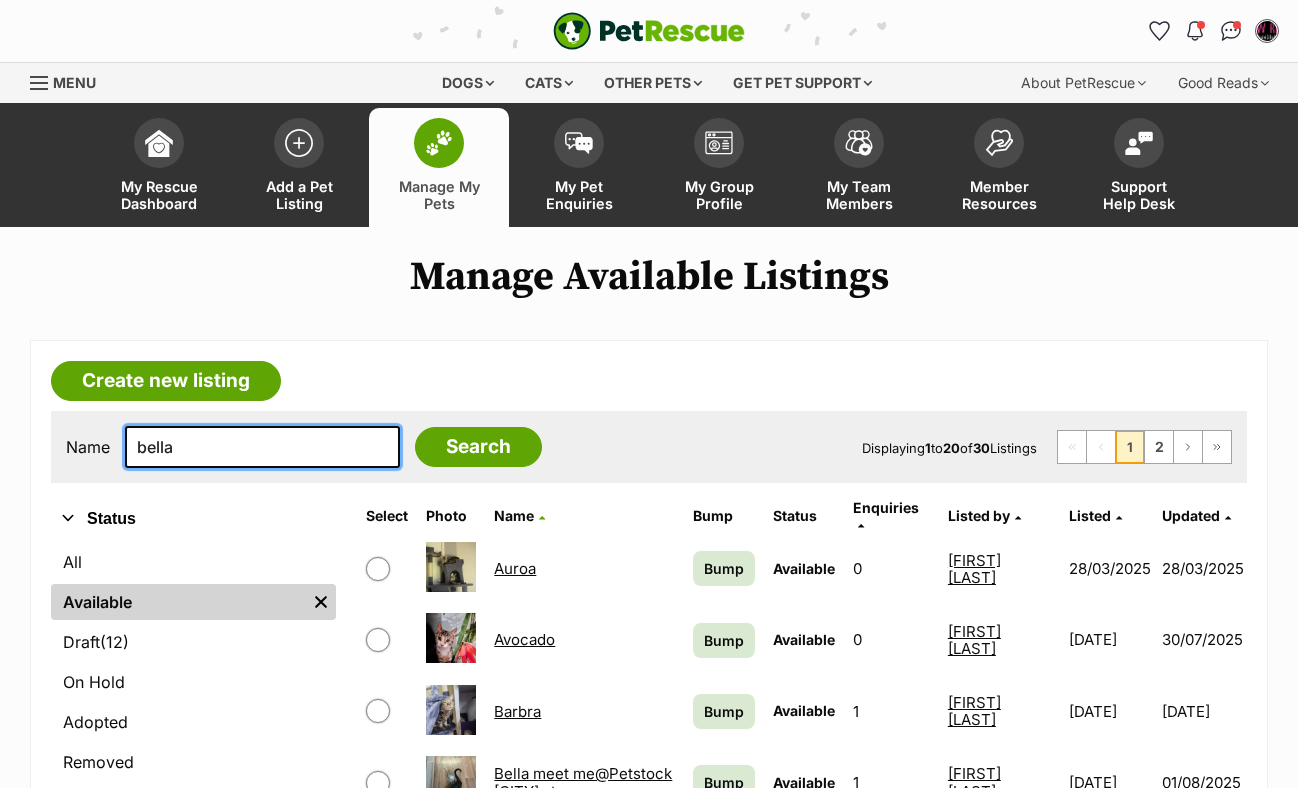 type on "bella" 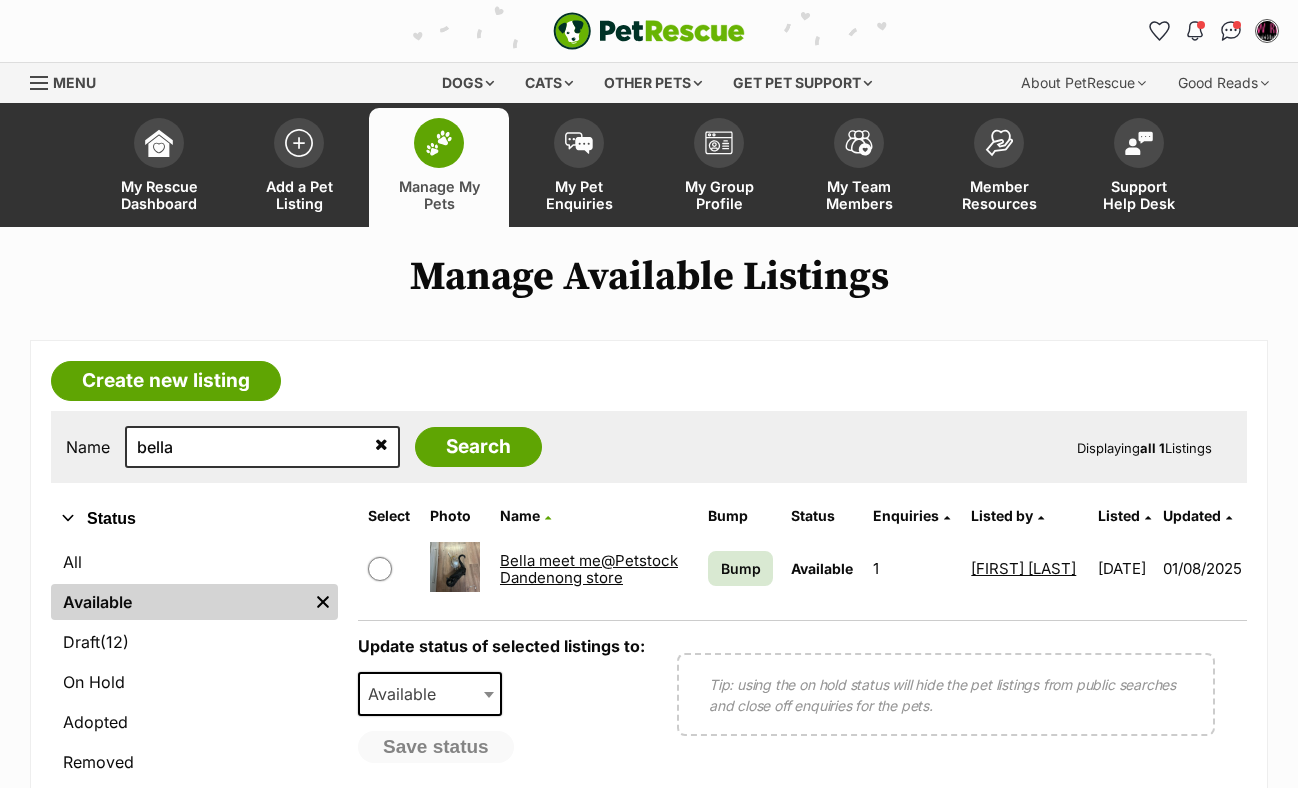 scroll, scrollTop: 0, scrollLeft: 0, axis: both 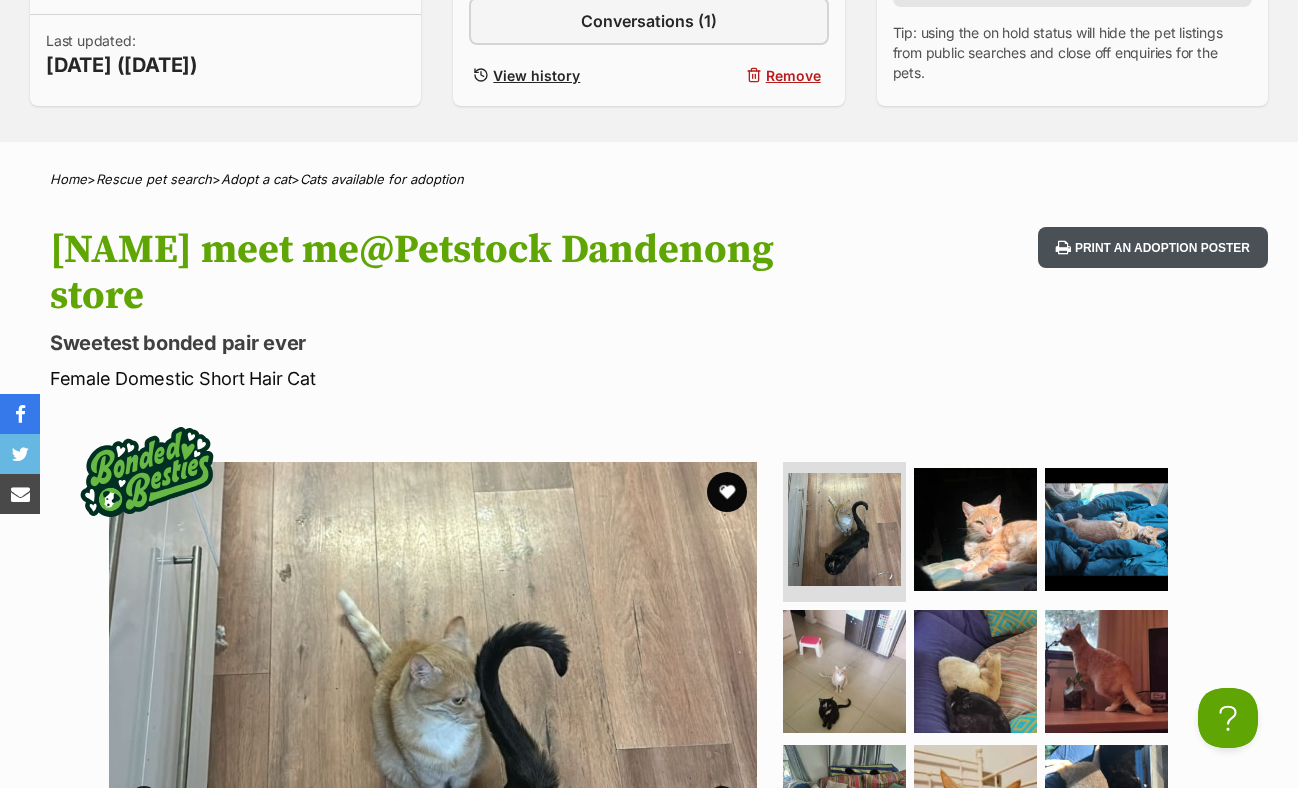 click on "Print an adoption poster" at bounding box center (1153, 247) 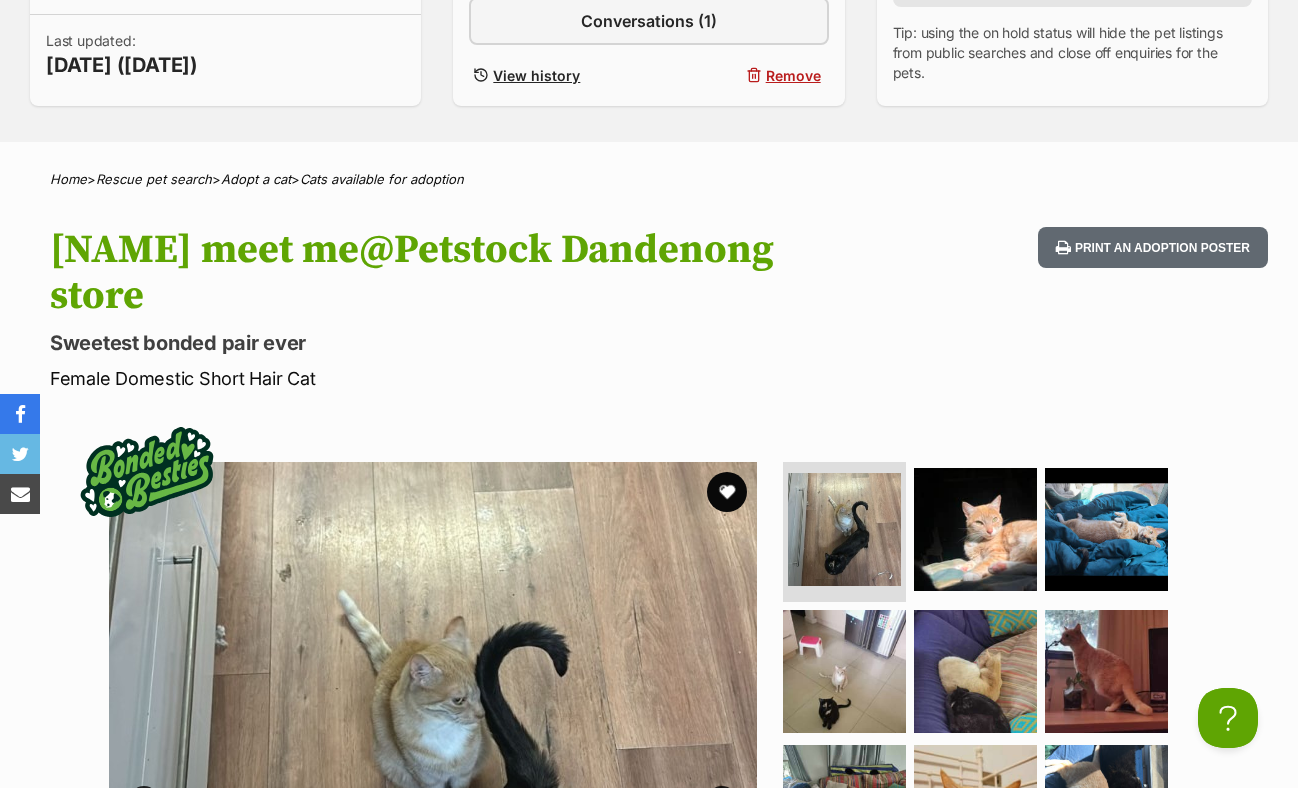 click on "MEOW Rescue
A member of PetRescue since 2015 🎉
TOTAL PETS LISTED
1,996
TOTAL PROFILE VIEWS
1,764,389
TOTAL ENQUIRIES
4,861
TOTAL PETS ADOPTED
1,889
Note:  The information below is visible only to you, the owner of this pet listing.  It is not visible to members of the public.
Views:
7,299
Enquiries:
1
Created at:
almost 2 years ago (15 Aug 2023)
Last updated:
4 days ago (01 Aug 2025)
Bump
Add note
Clone
Edit
Conversations (1)
View history
Remove
Status
Draft - not available as listing has enquires
Available
On hold
Adopted
Reason
Please select a reason
Medical reasons
Reviewing applications
Adoption pending
Other
Update status
Home
>
Rescue pet search
>
Adopt a cat
>" at bounding box center (649, 1477) 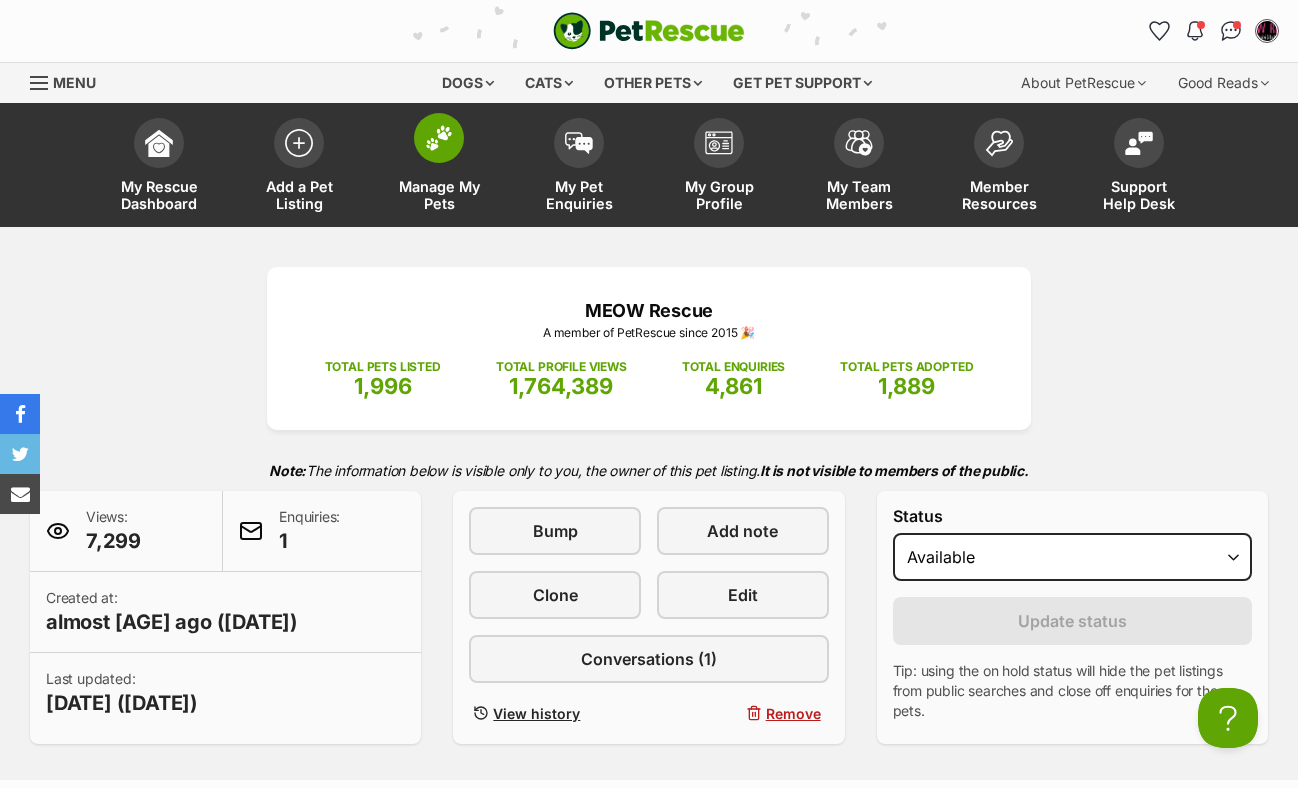 click on "Manage My Pets" at bounding box center (439, 195) 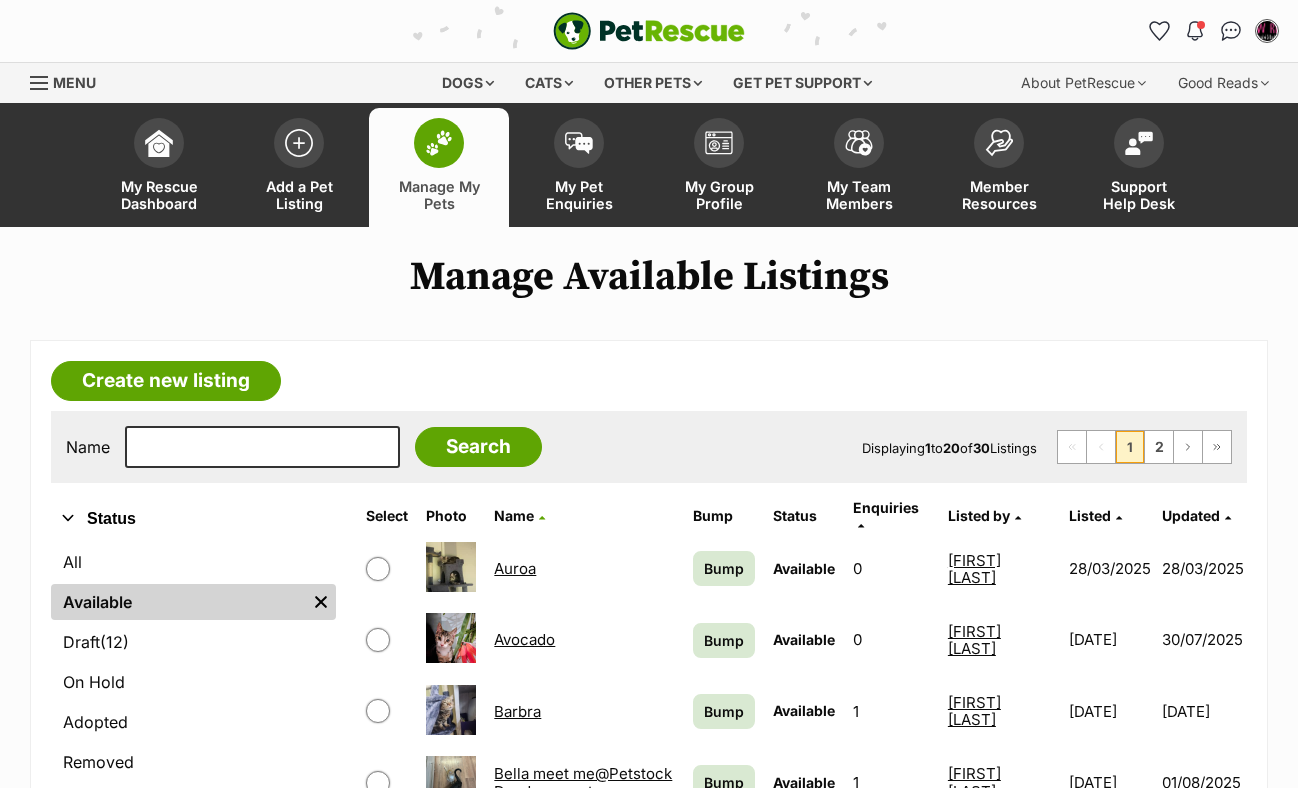 scroll, scrollTop: 0, scrollLeft: 0, axis: both 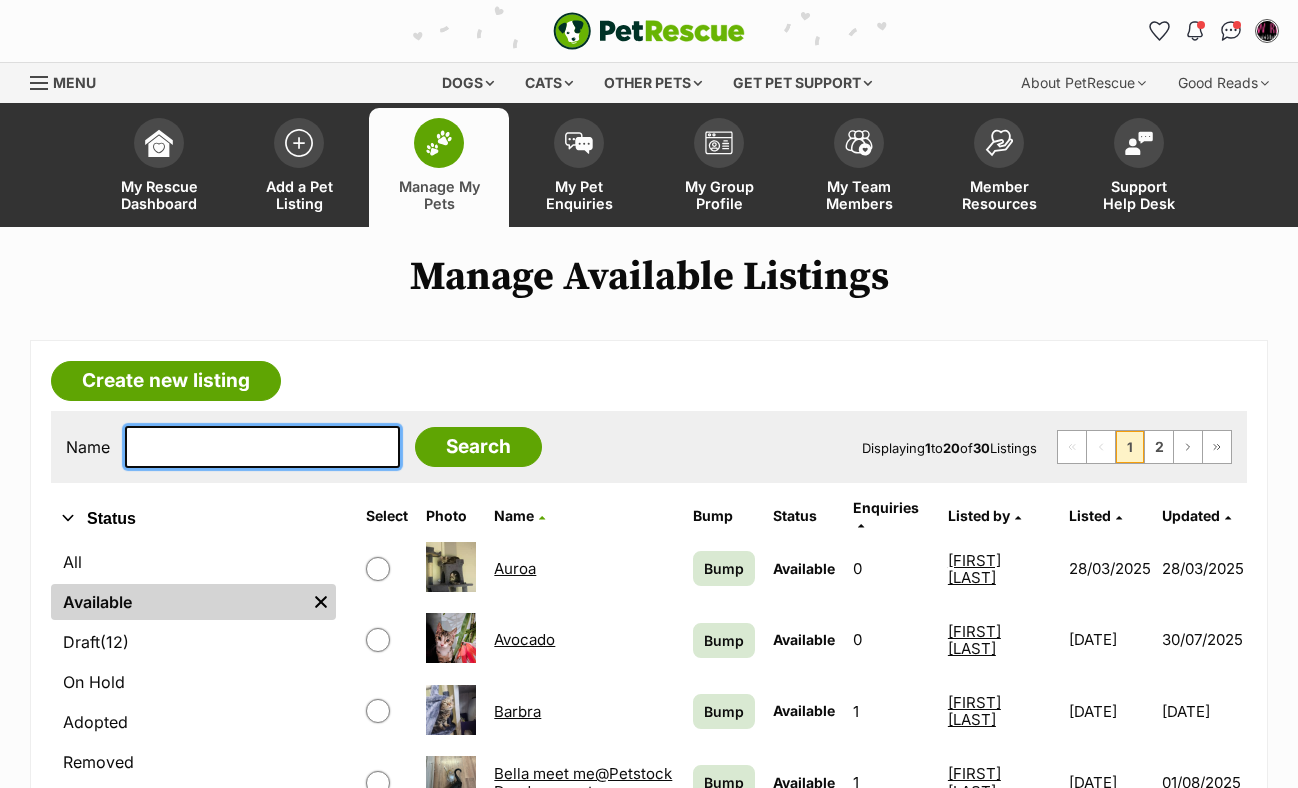 click at bounding box center [262, 447] 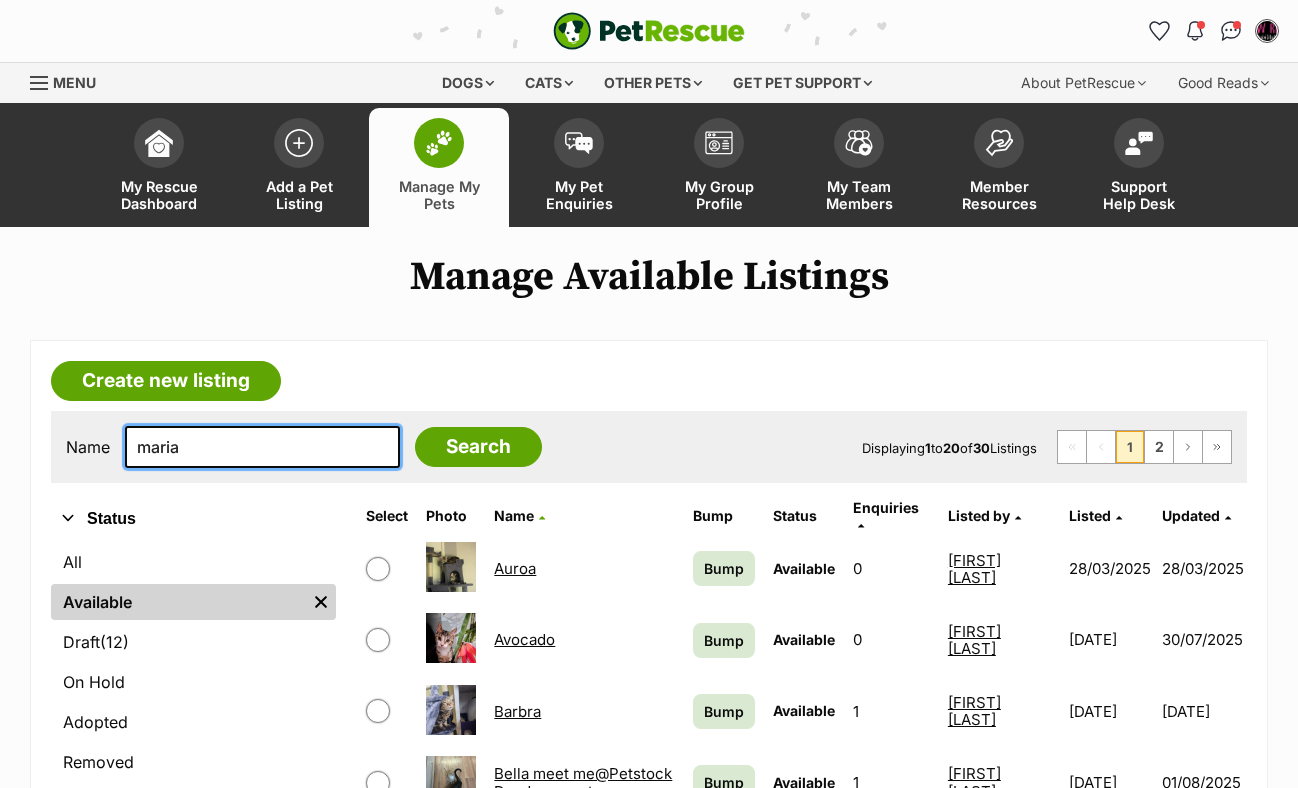 type on "maria" 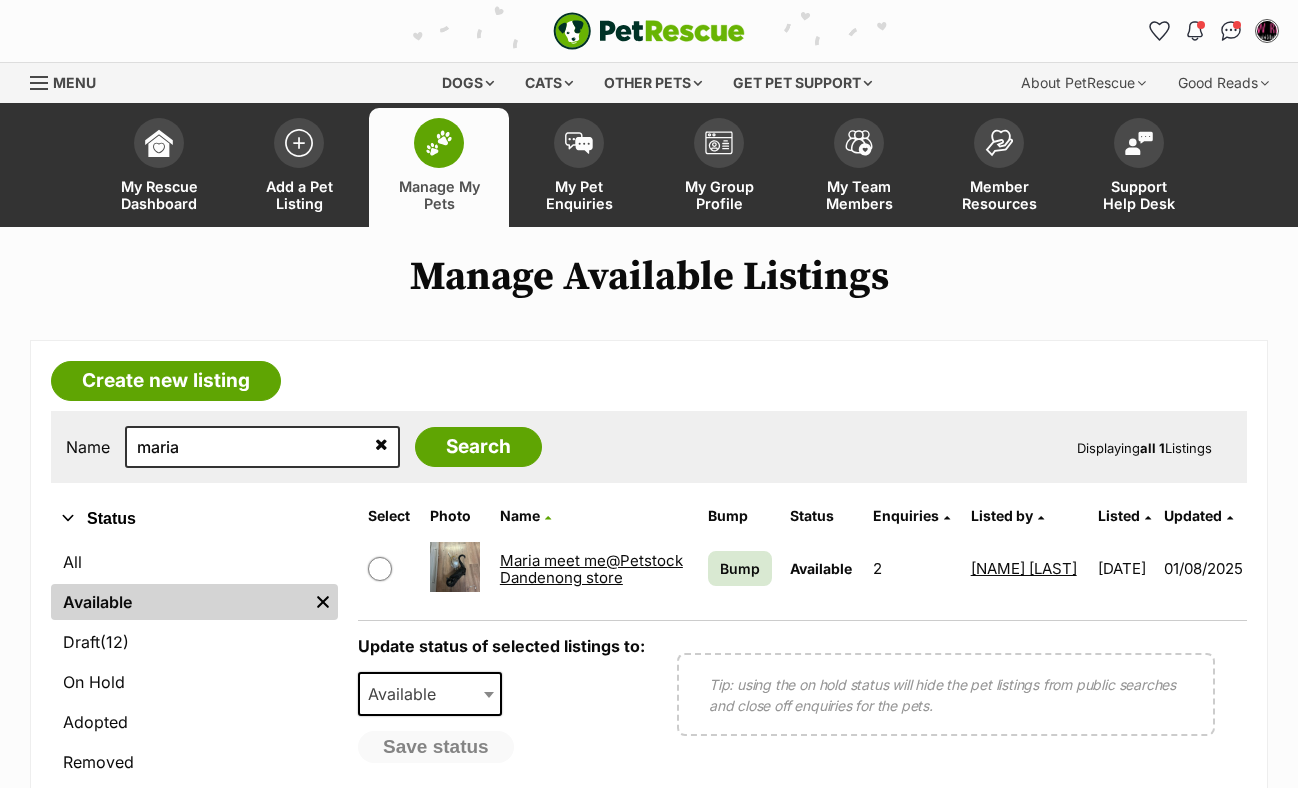 scroll, scrollTop: 0, scrollLeft: 0, axis: both 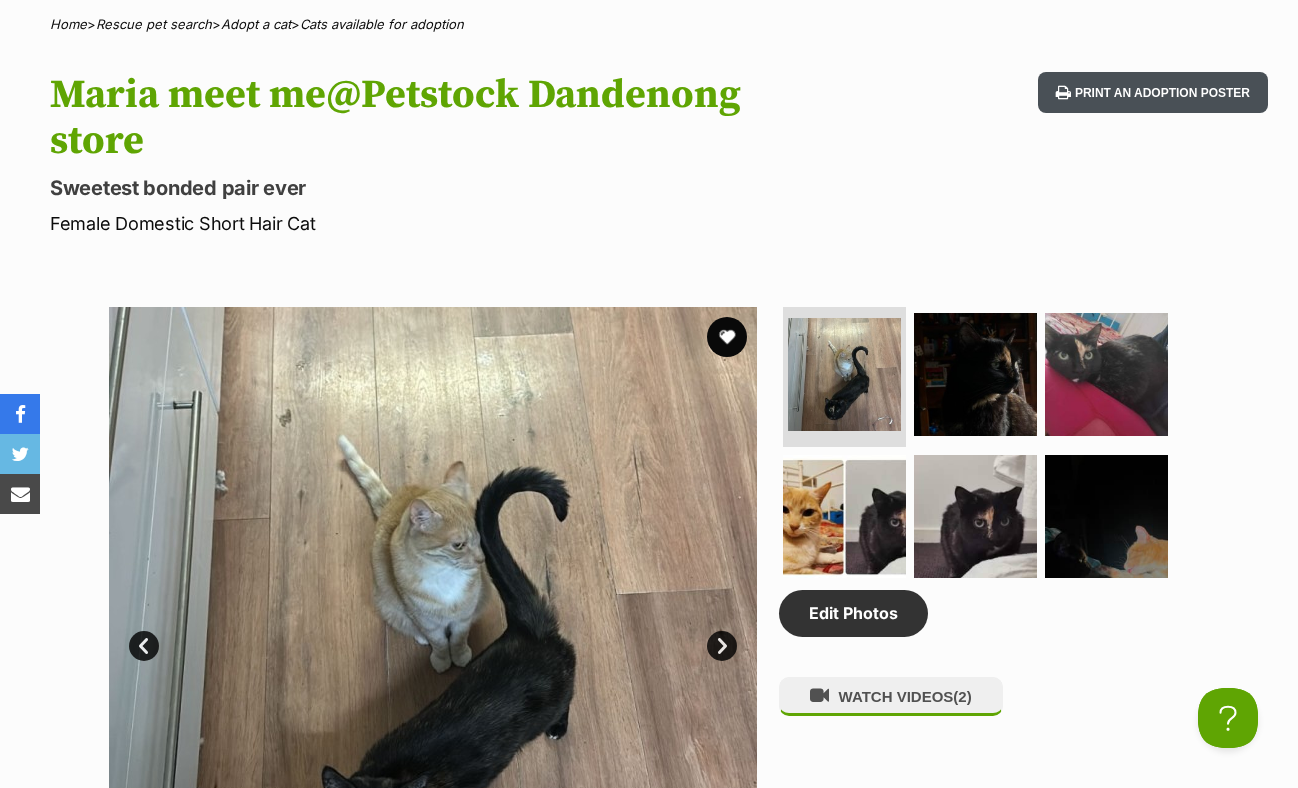 click on "Print an adoption poster" at bounding box center (1153, 92) 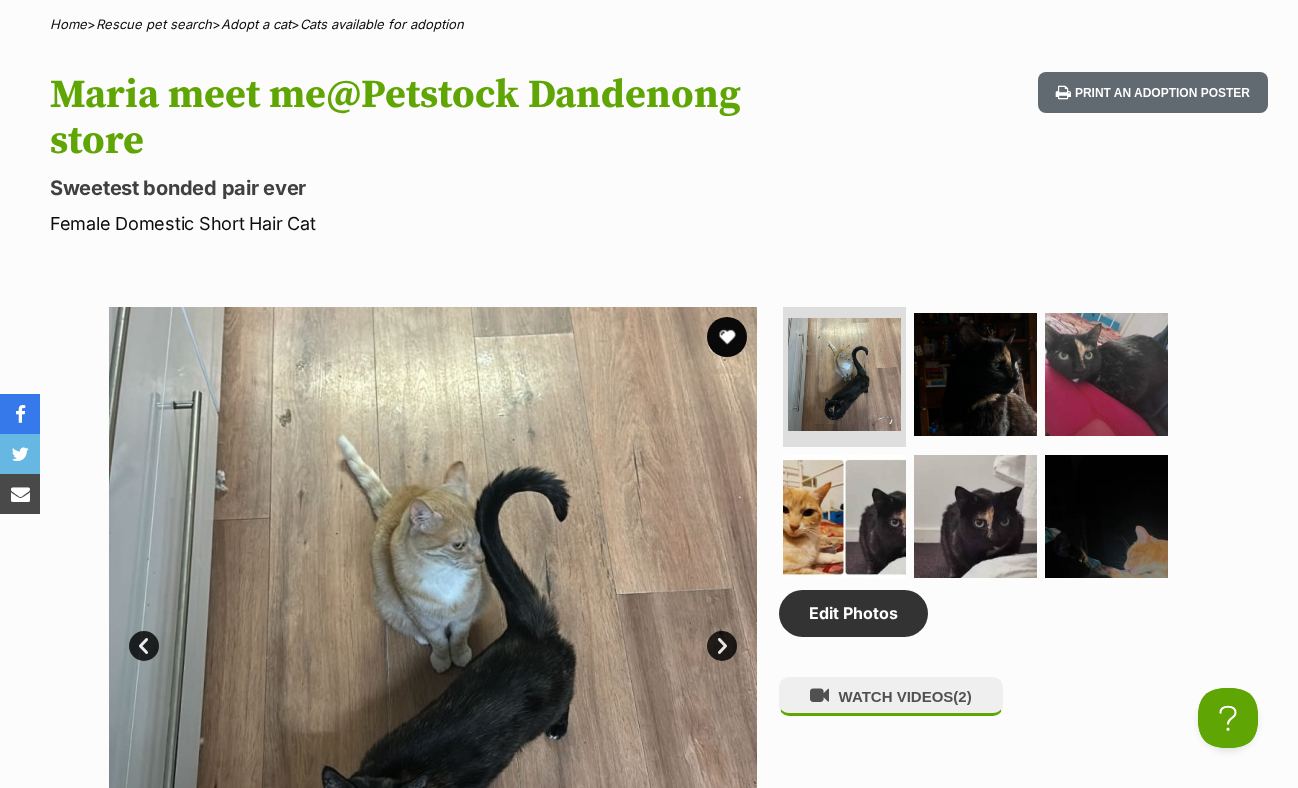 click on "Print an adoption poster" at bounding box center [1149, 154] 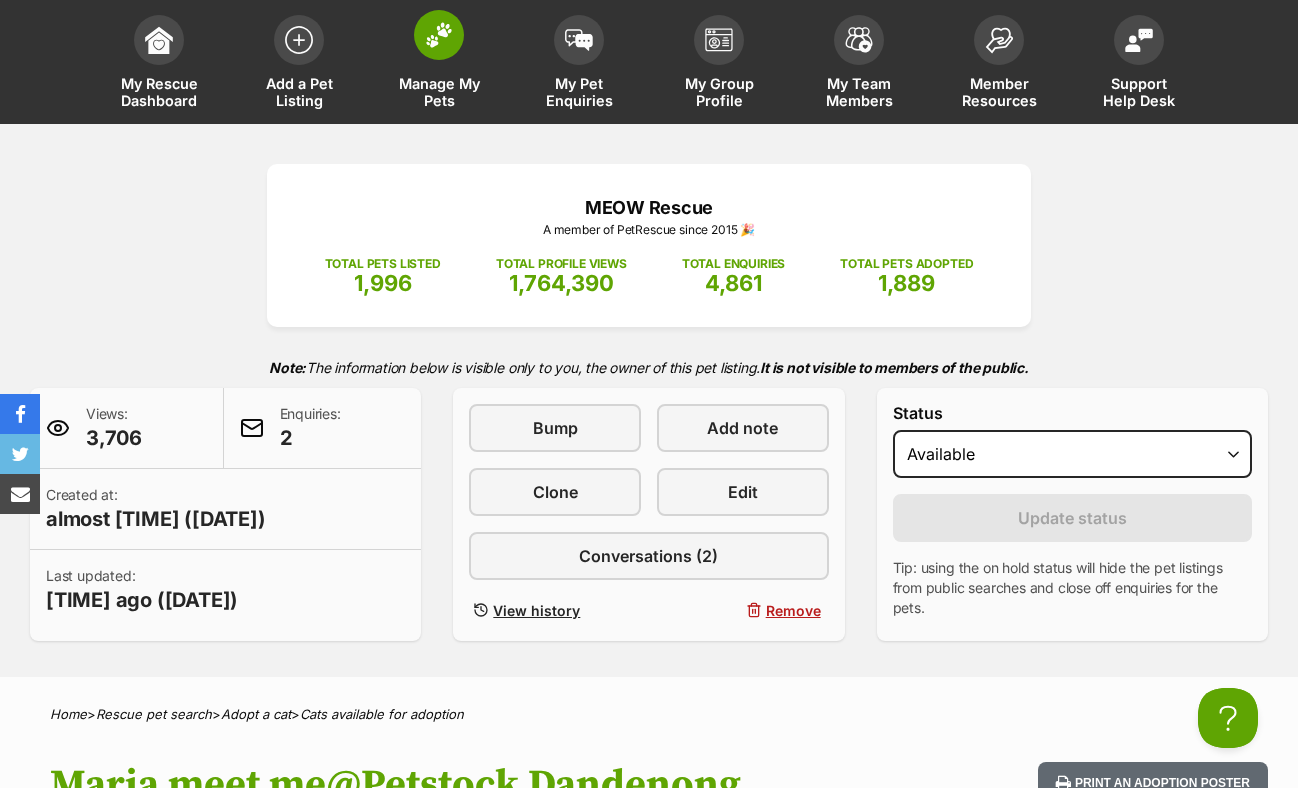 click on "Manage My Pets" at bounding box center [439, 64] 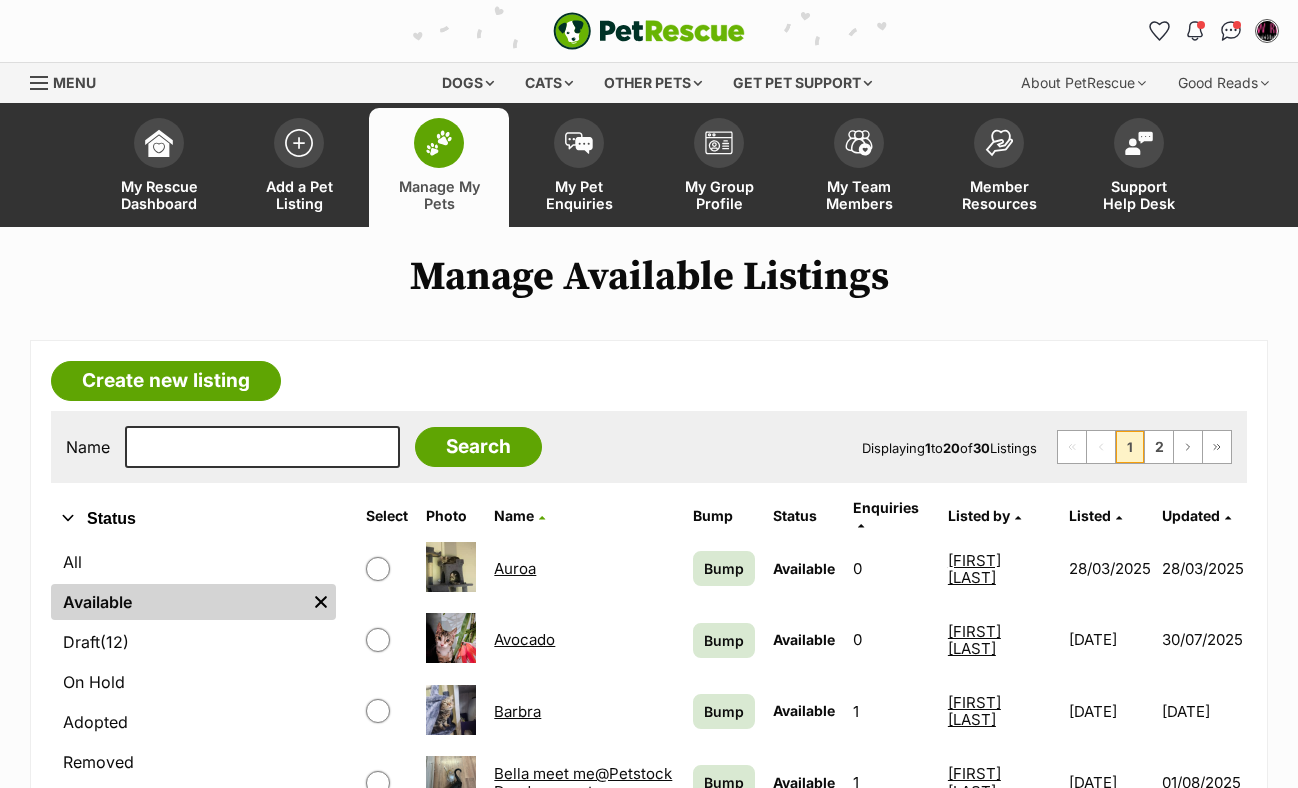 scroll, scrollTop: 0, scrollLeft: 0, axis: both 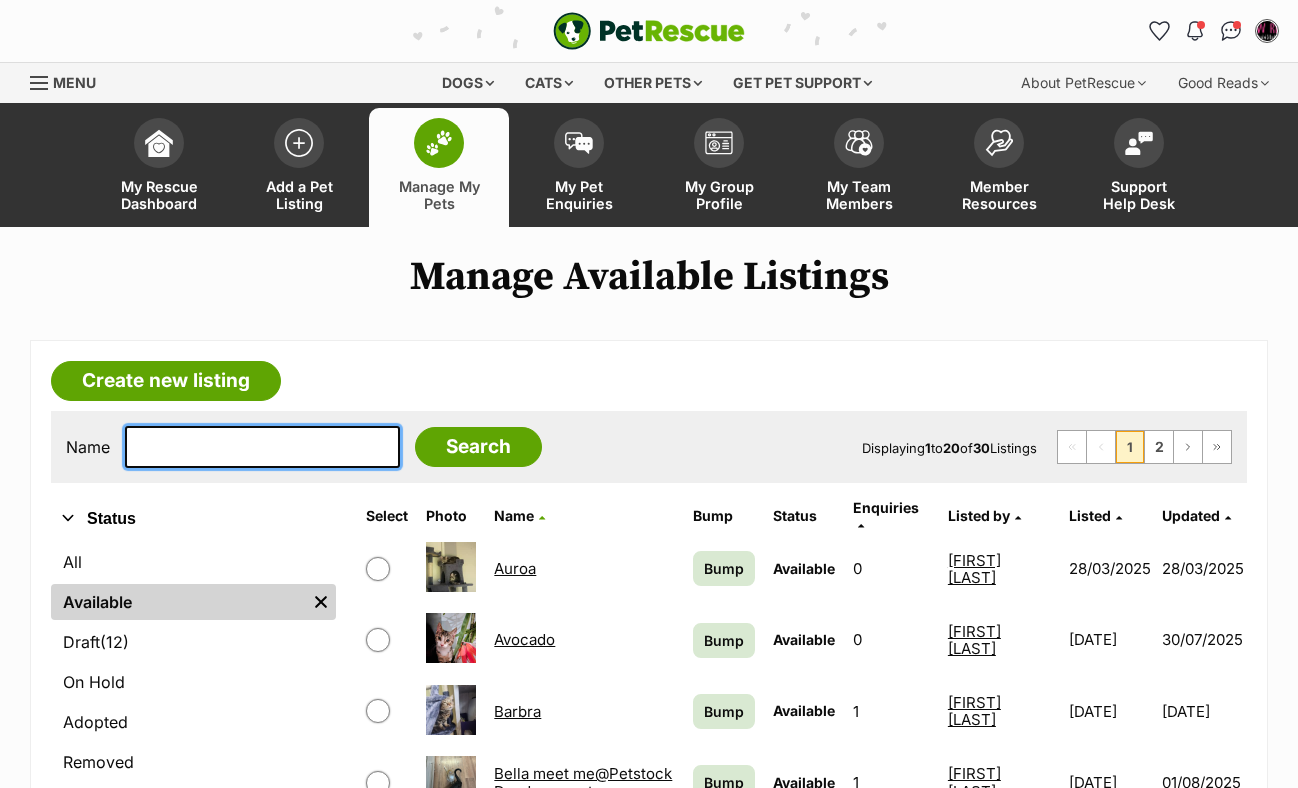 click at bounding box center (262, 447) 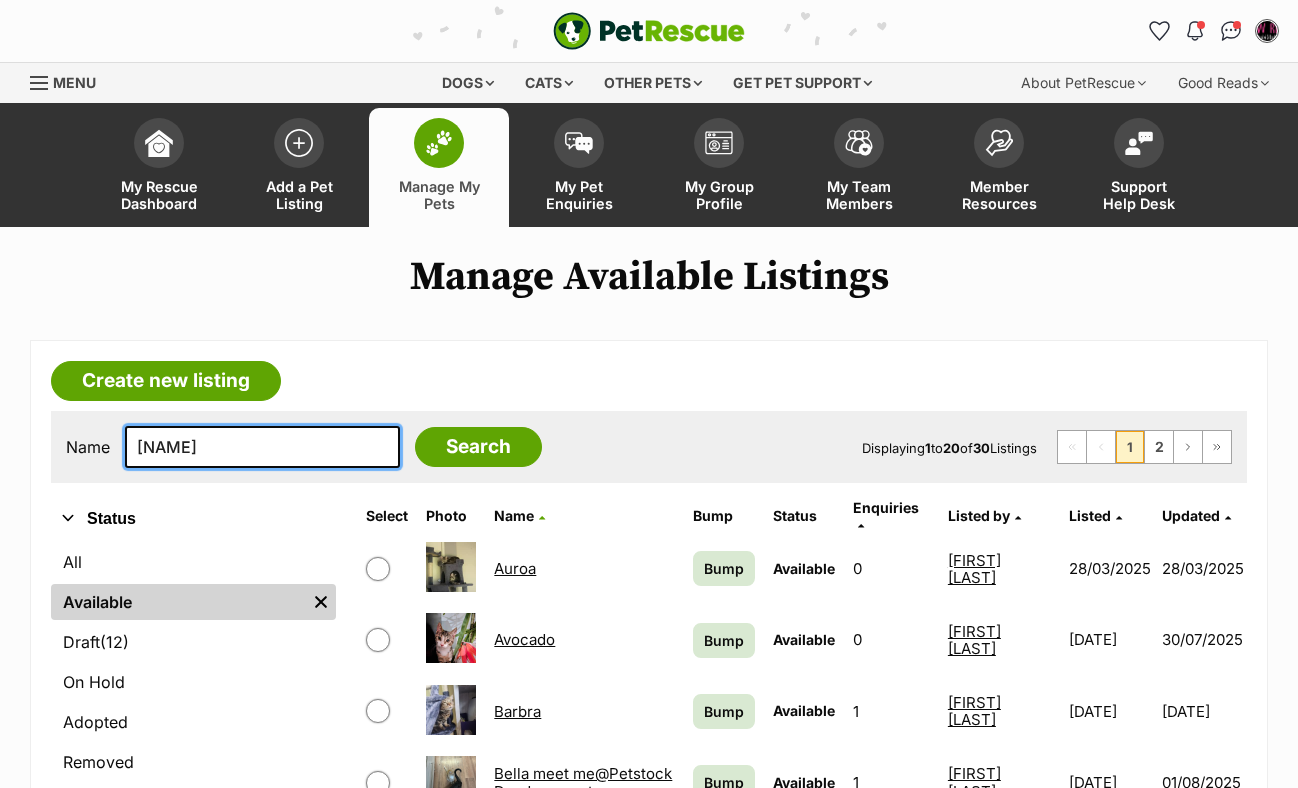 type on "chase" 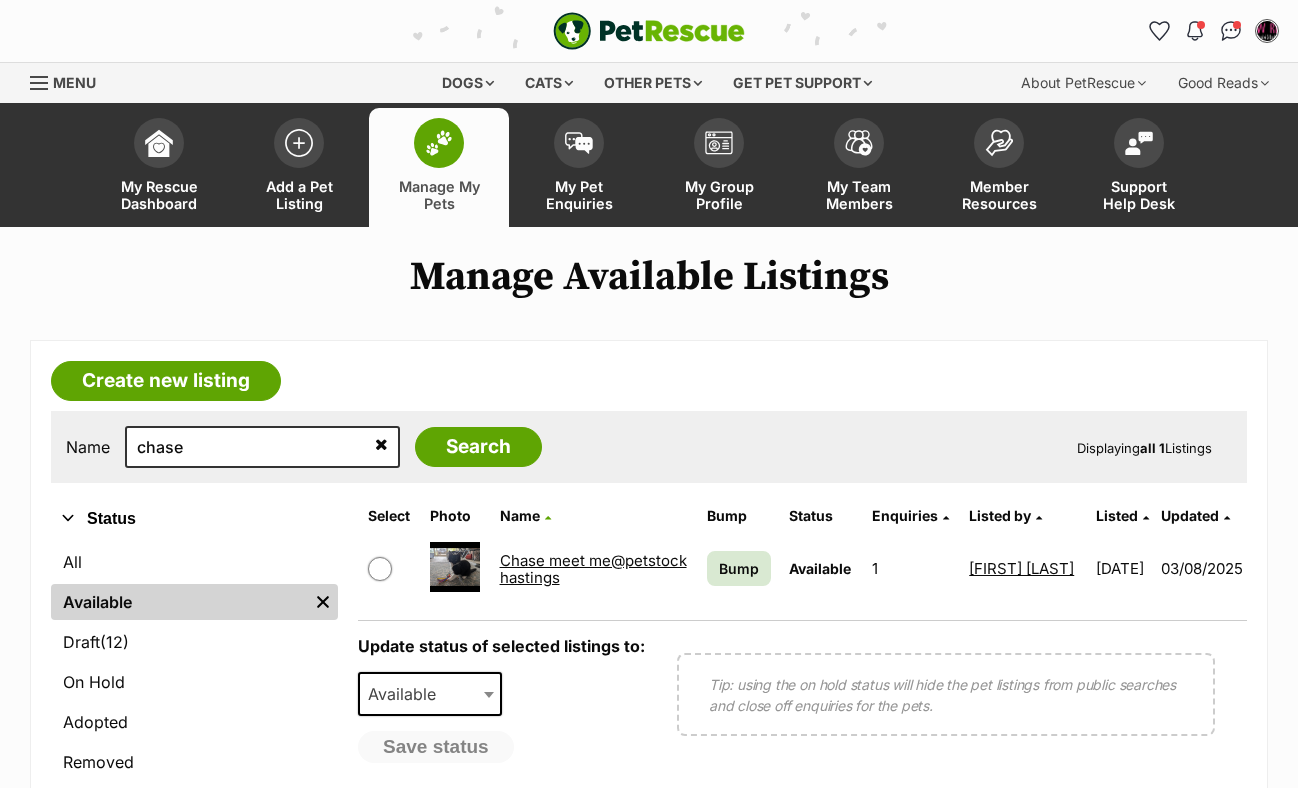 scroll, scrollTop: 0, scrollLeft: 0, axis: both 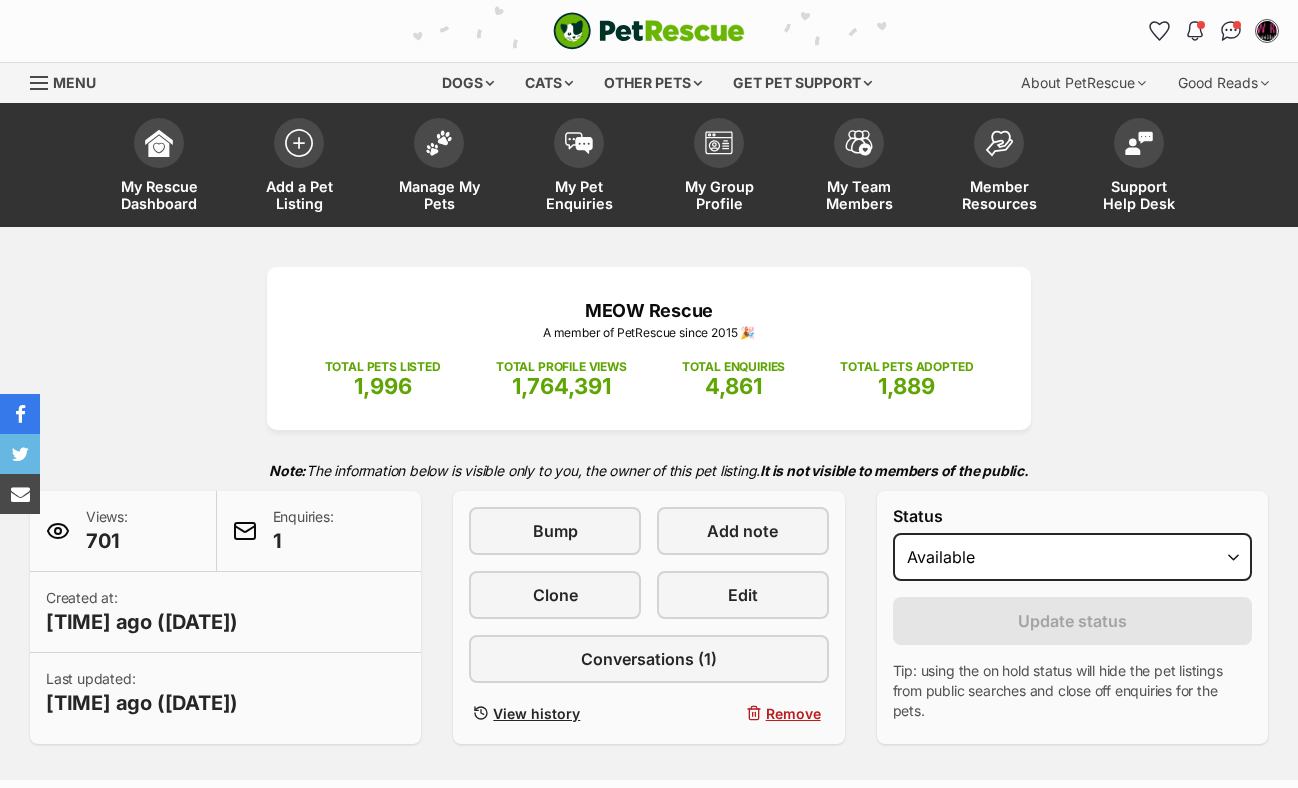 click on "My Rescue Dashboard
Add a Pet Listing
Manage My Pets
My Pet Enquiries
My Group Profile
My Team Members
Member Resources
Support Help Desk" at bounding box center [649, 165] 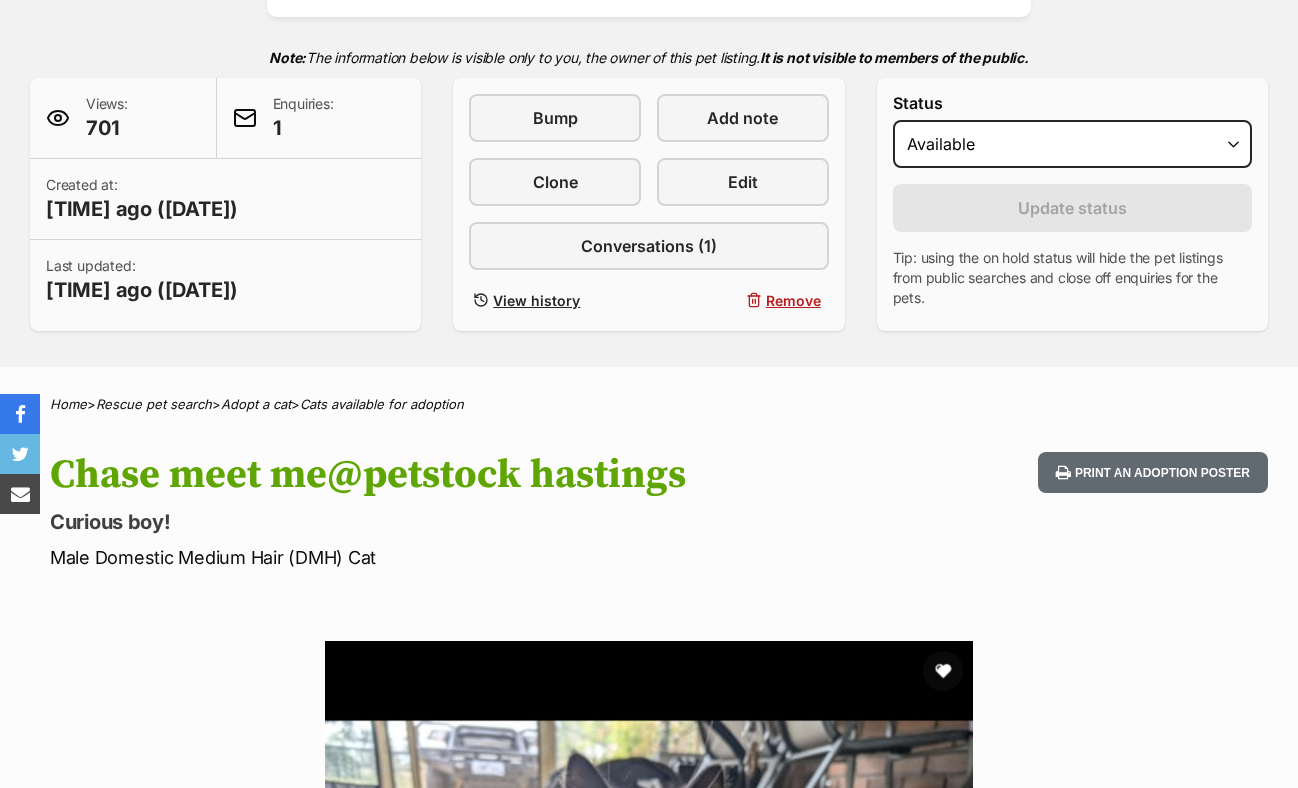 scroll, scrollTop: 486, scrollLeft: 0, axis: vertical 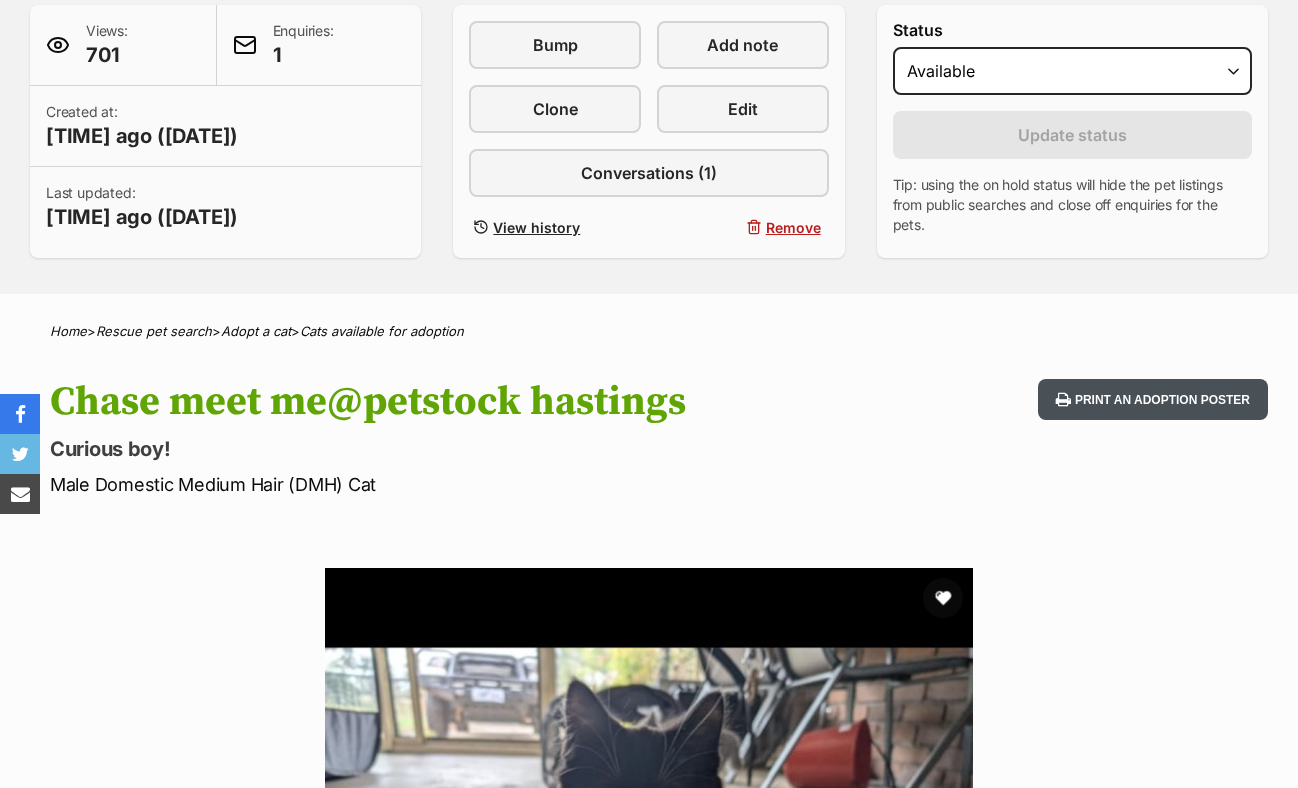 click on "Print an adoption poster" at bounding box center [1153, 399] 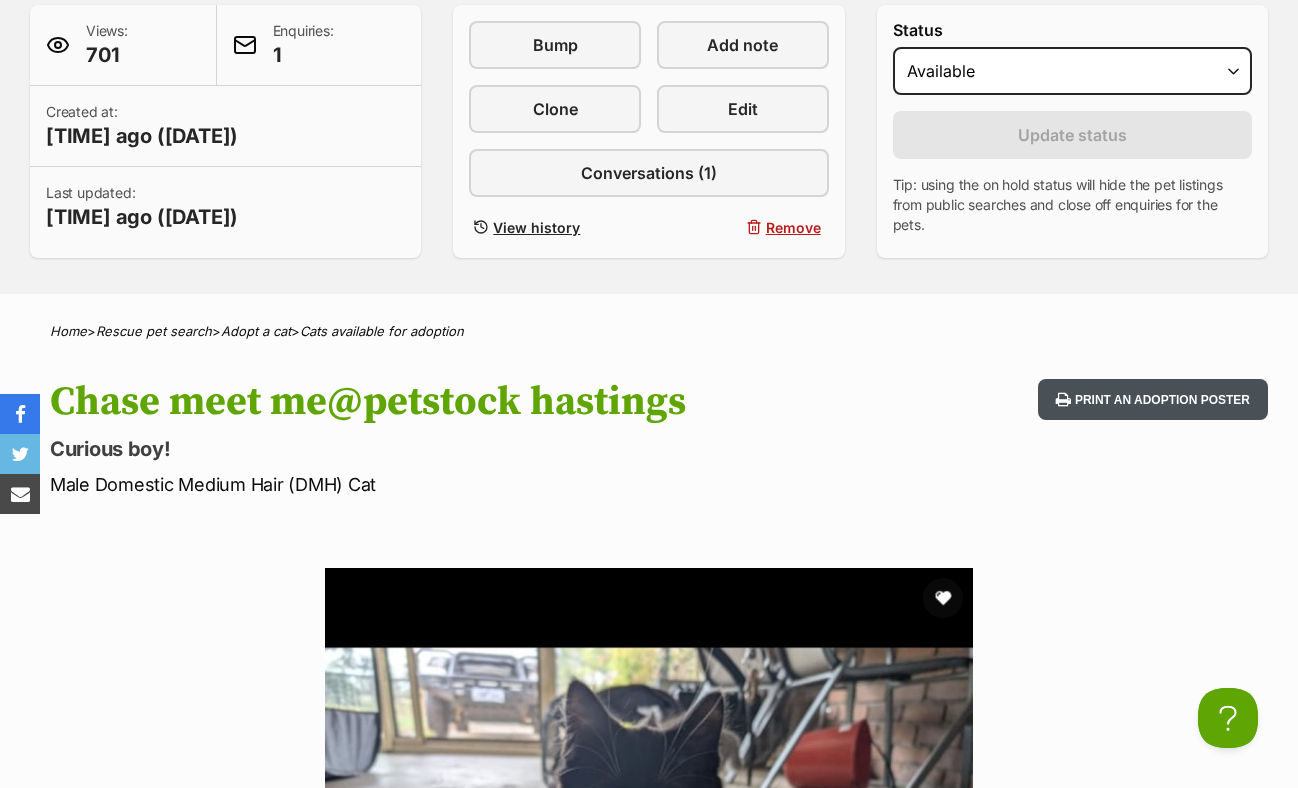 scroll, scrollTop: 0, scrollLeft: 0, axis: both 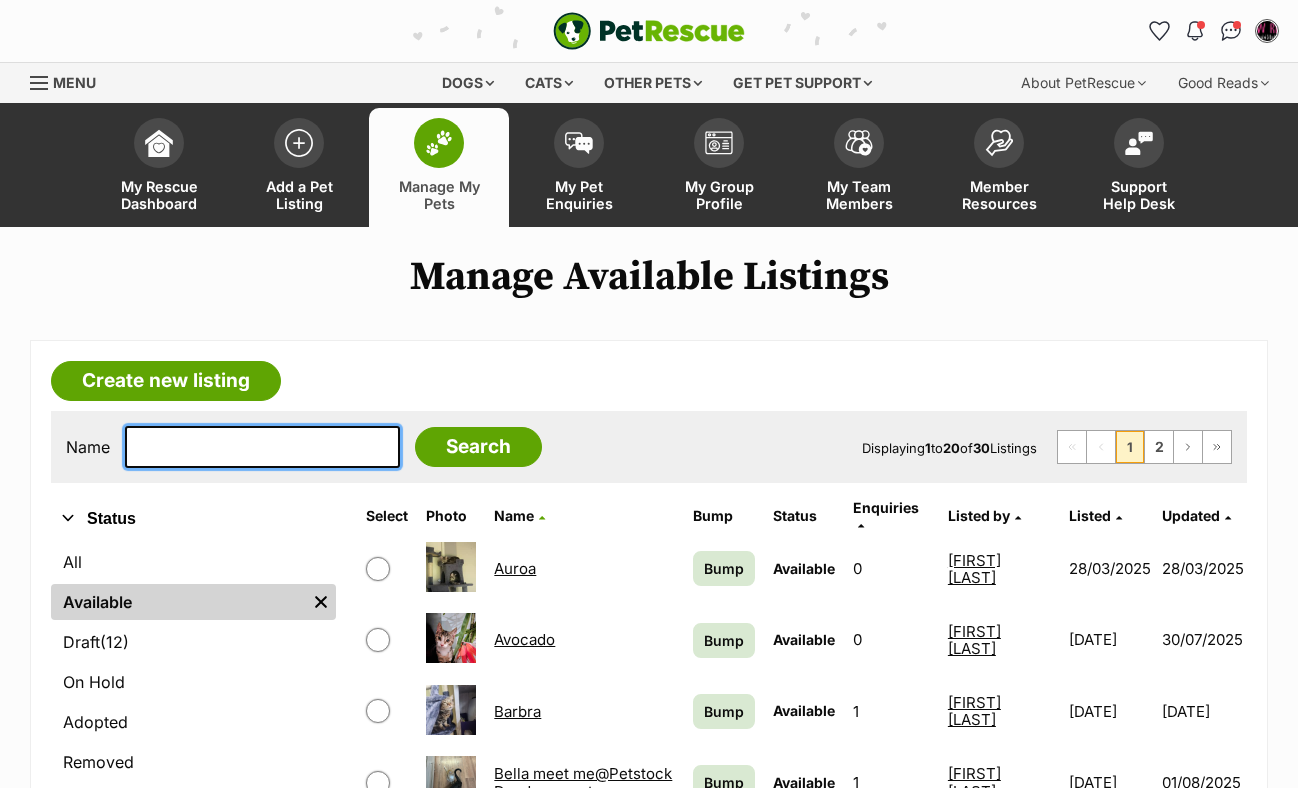 click at bounding box center [262, 447] 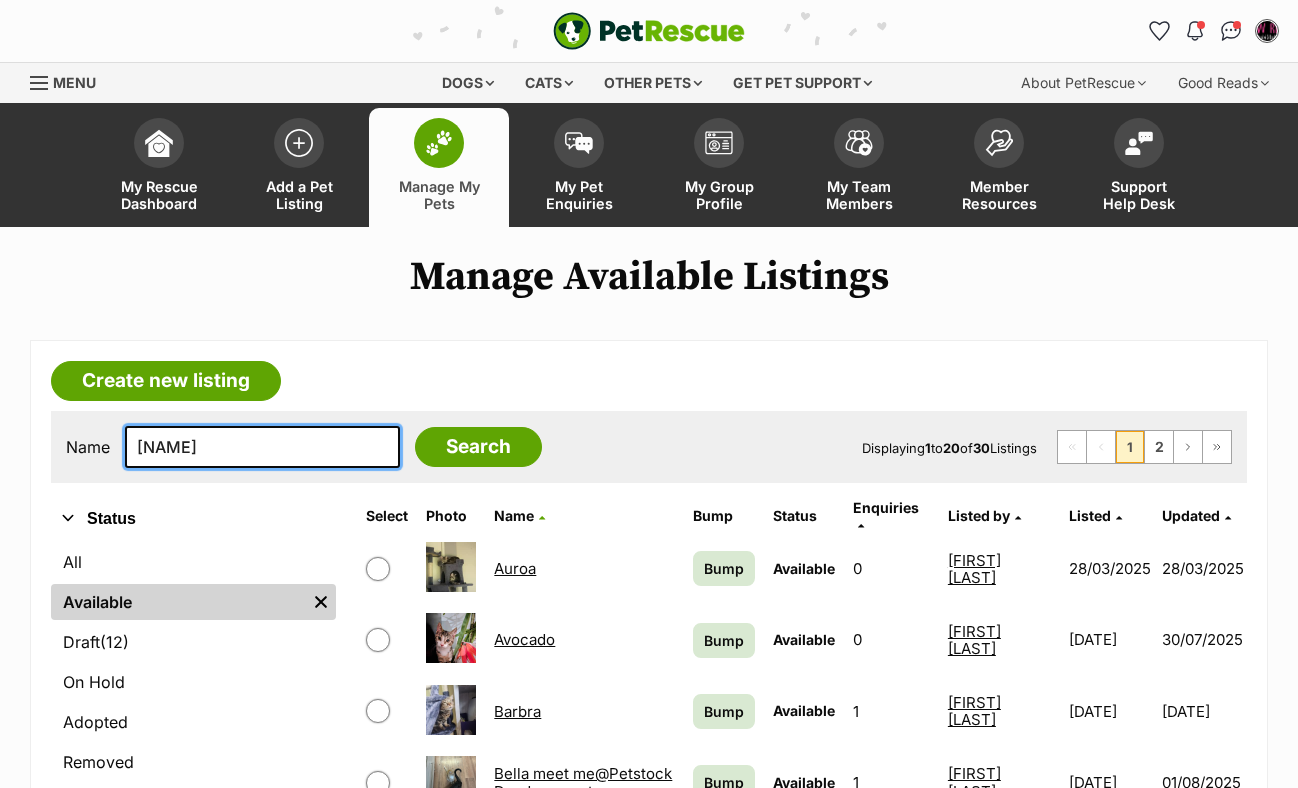 type on "[NAME]" 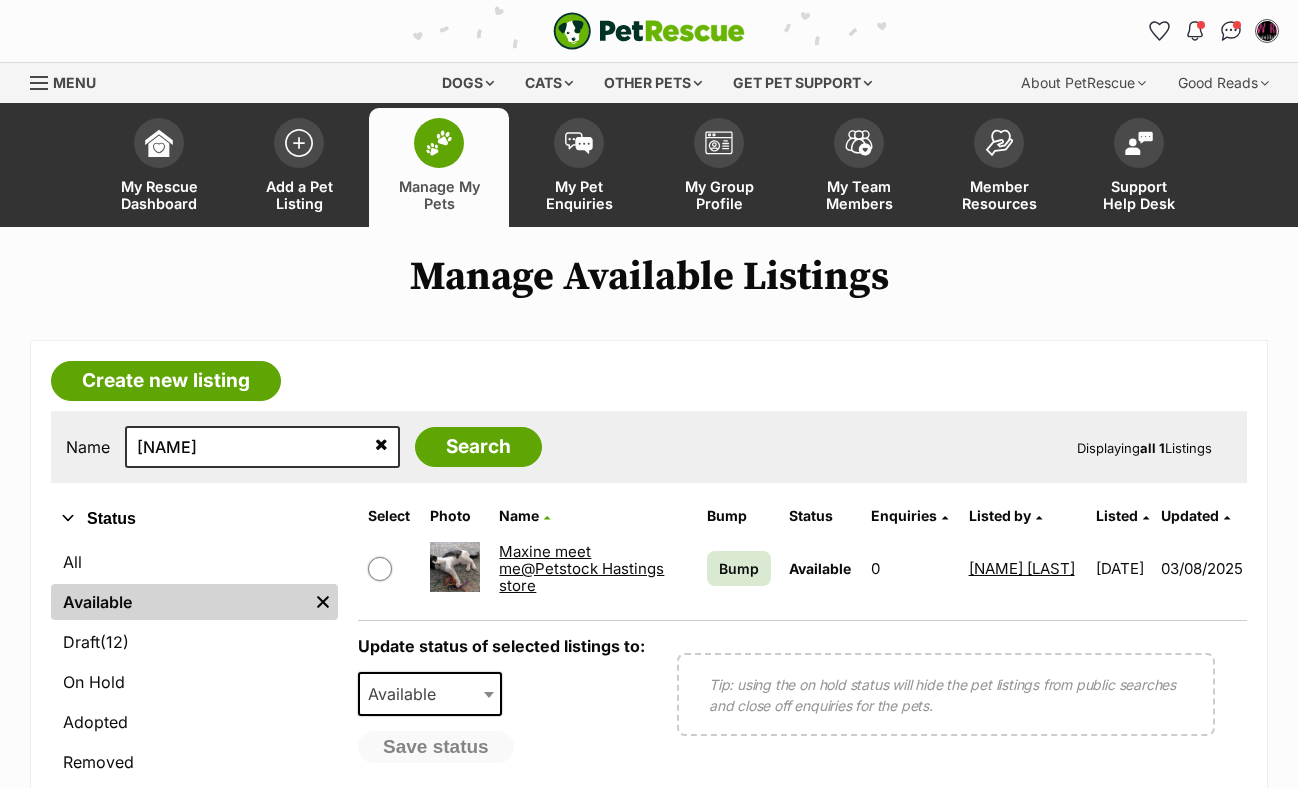 scroll, scrollTop: 0, scrollLeft: 0, axis: both 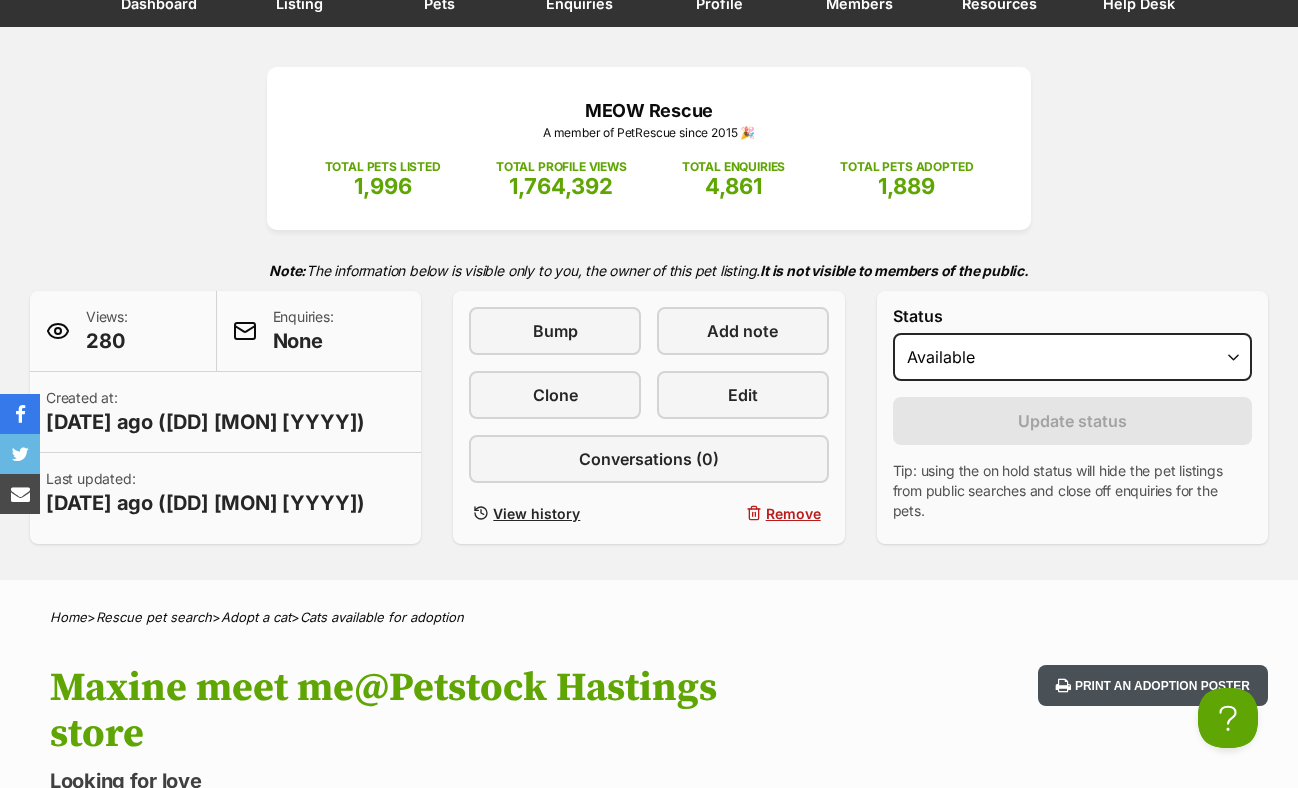 click on "Print an adoption poster" at bounding box center (1153, 685) 